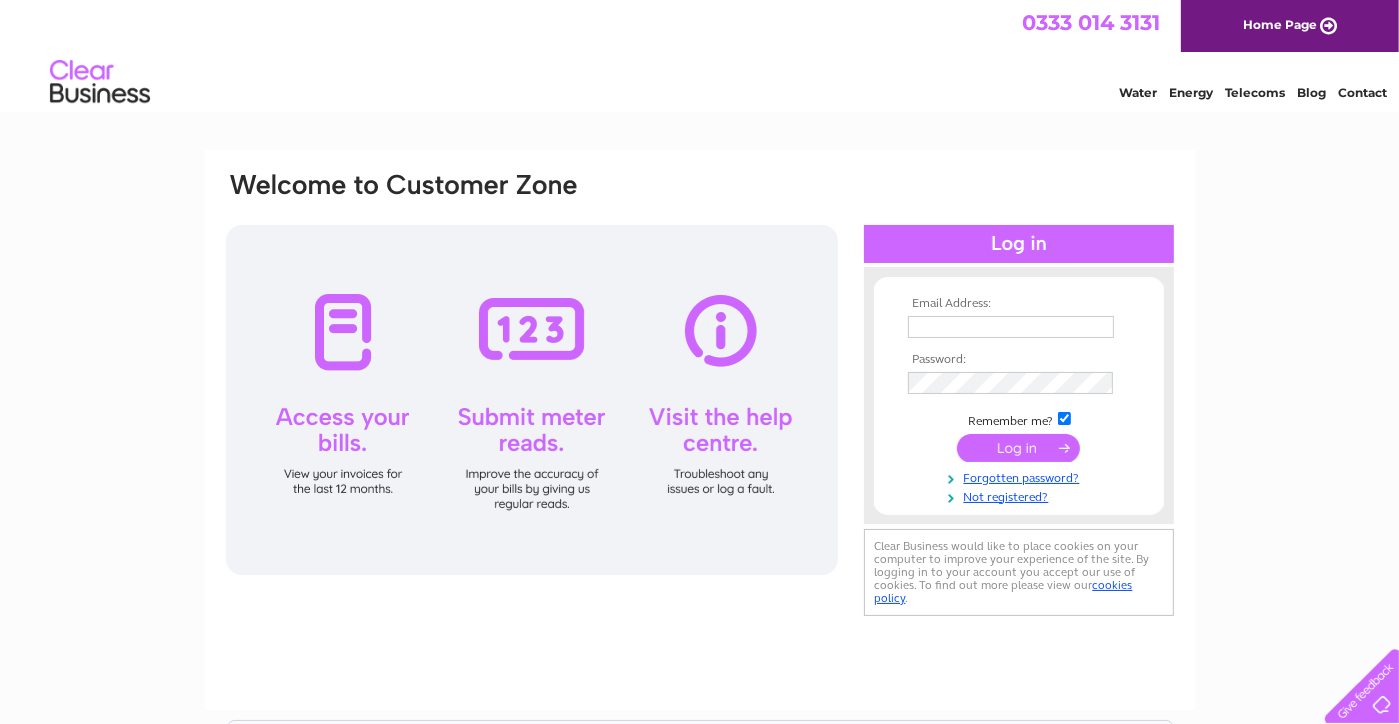scroll, scrollTop: 0, scrollLeft: 0, axis: both 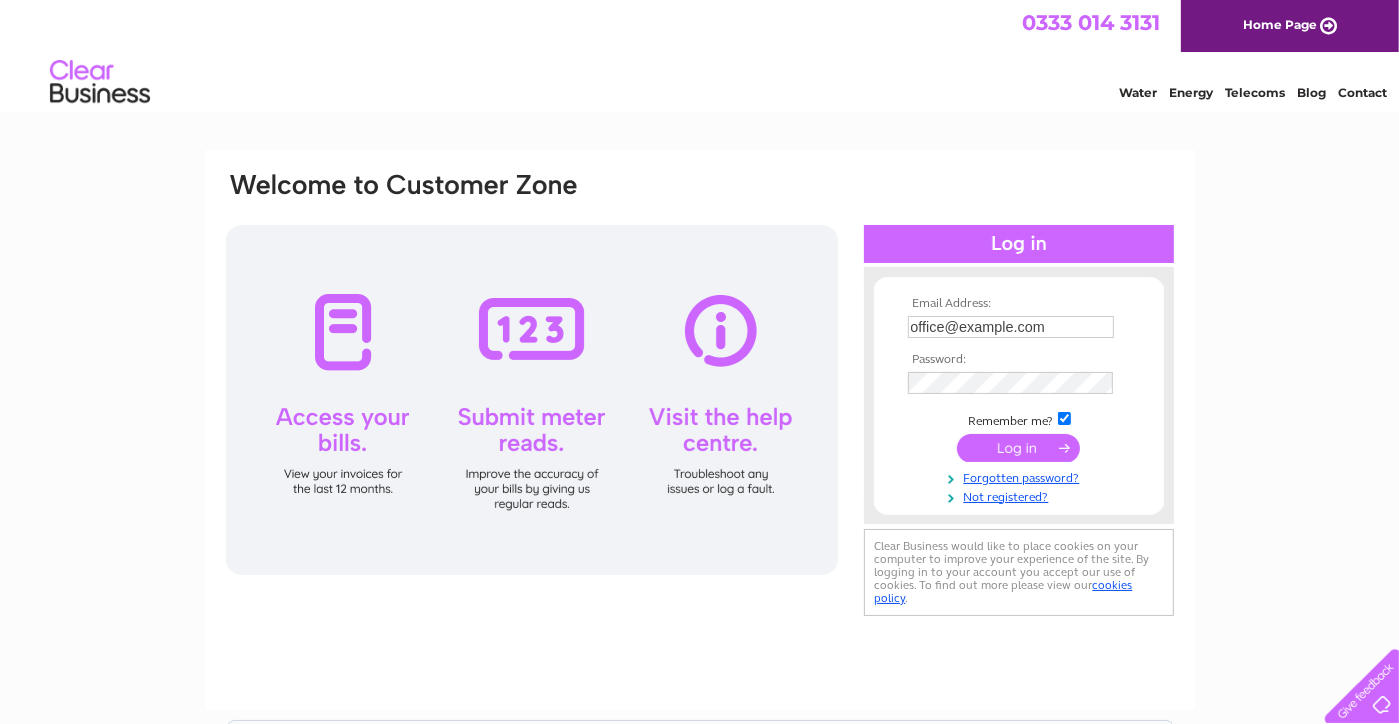click at bounding box center (1018, 448) 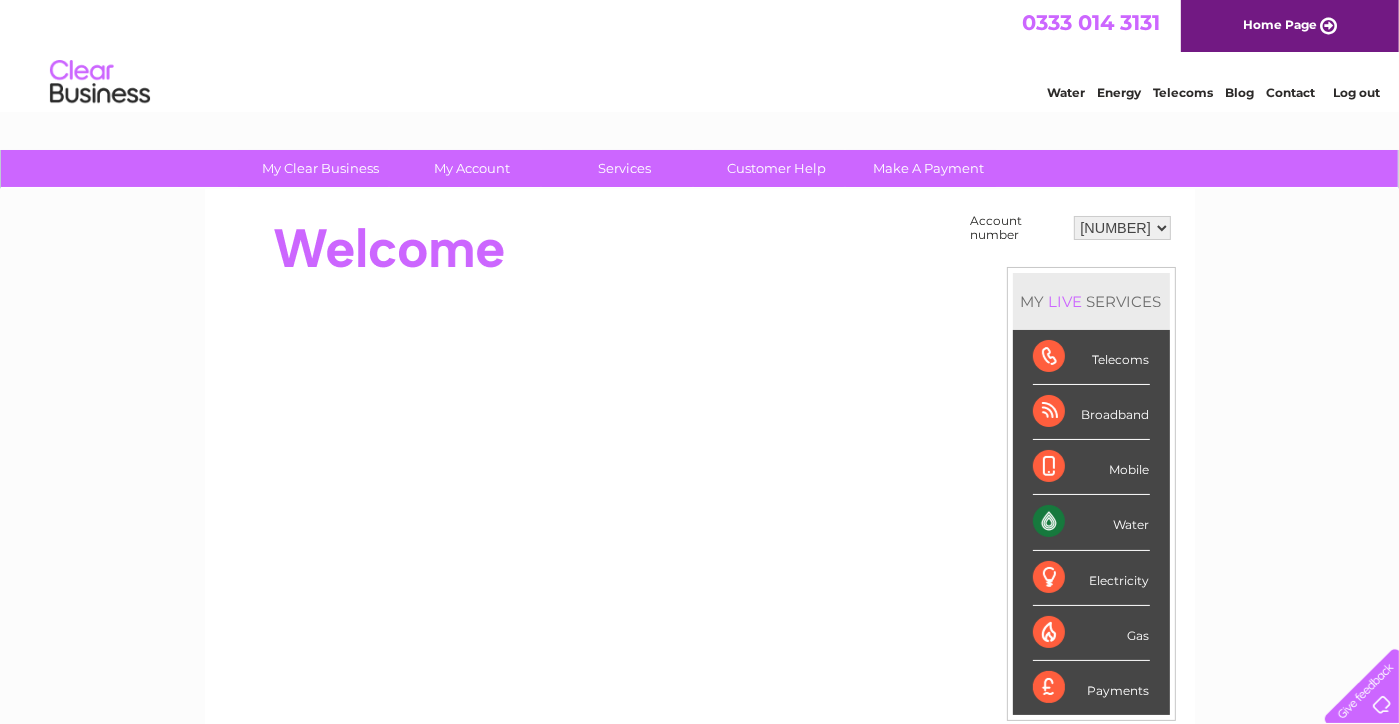 scroll, scrollTop: 0, scrollLeft: 0, axis: both 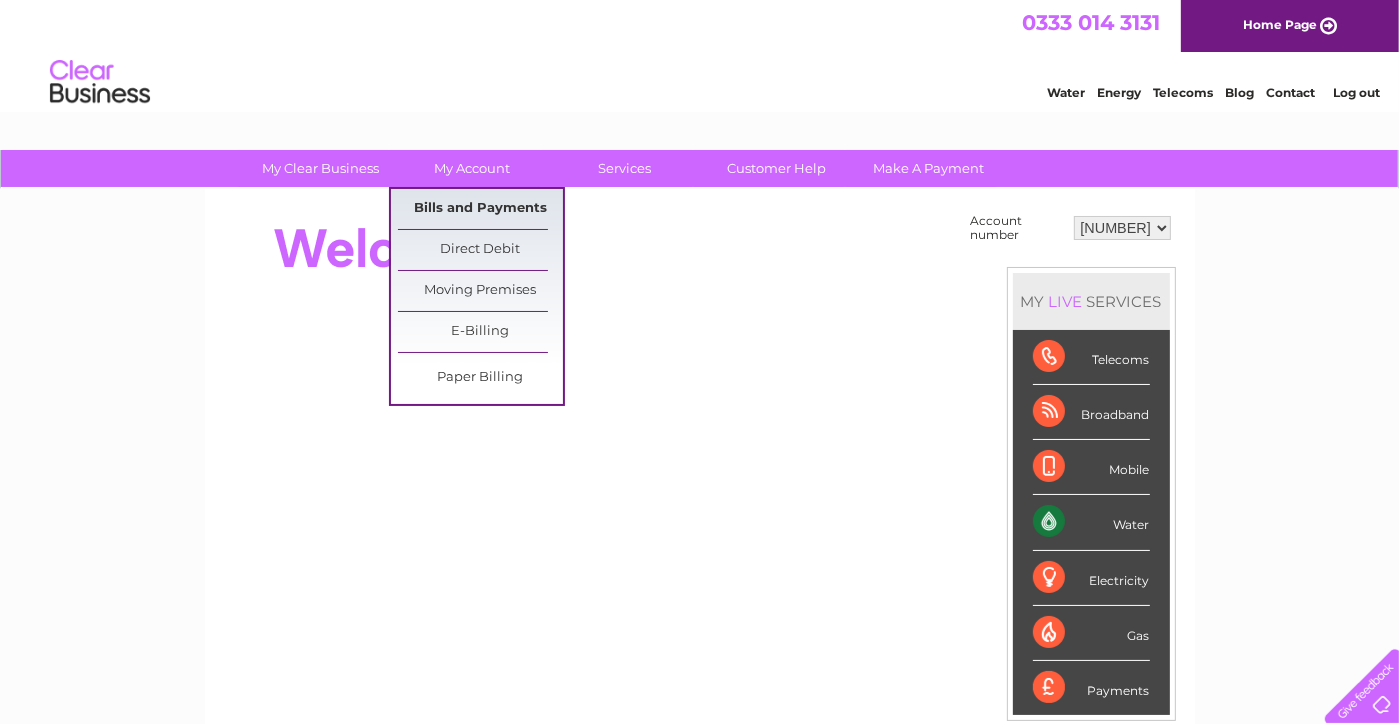 click on "Bills and Payments" at bounding box center [480, 209] 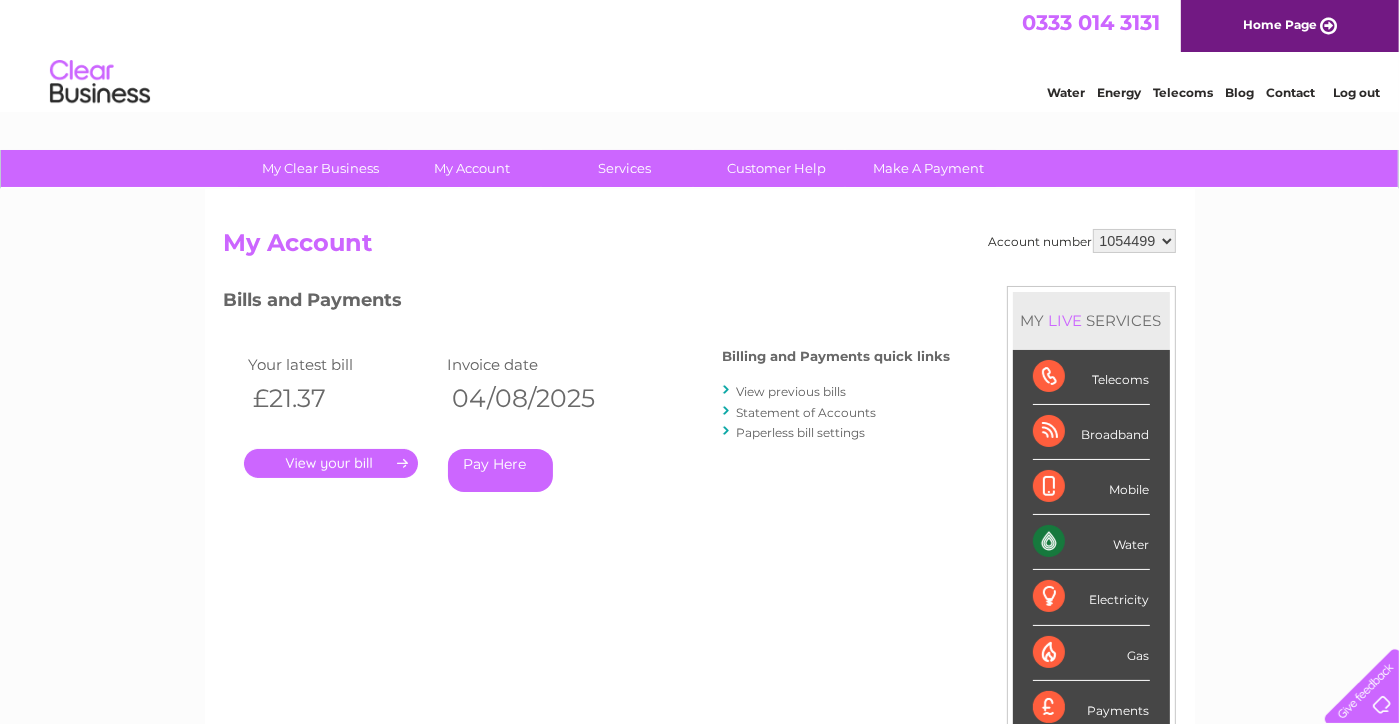 scroll, scrollTop: 0, scrollLeft: 0, axis: both 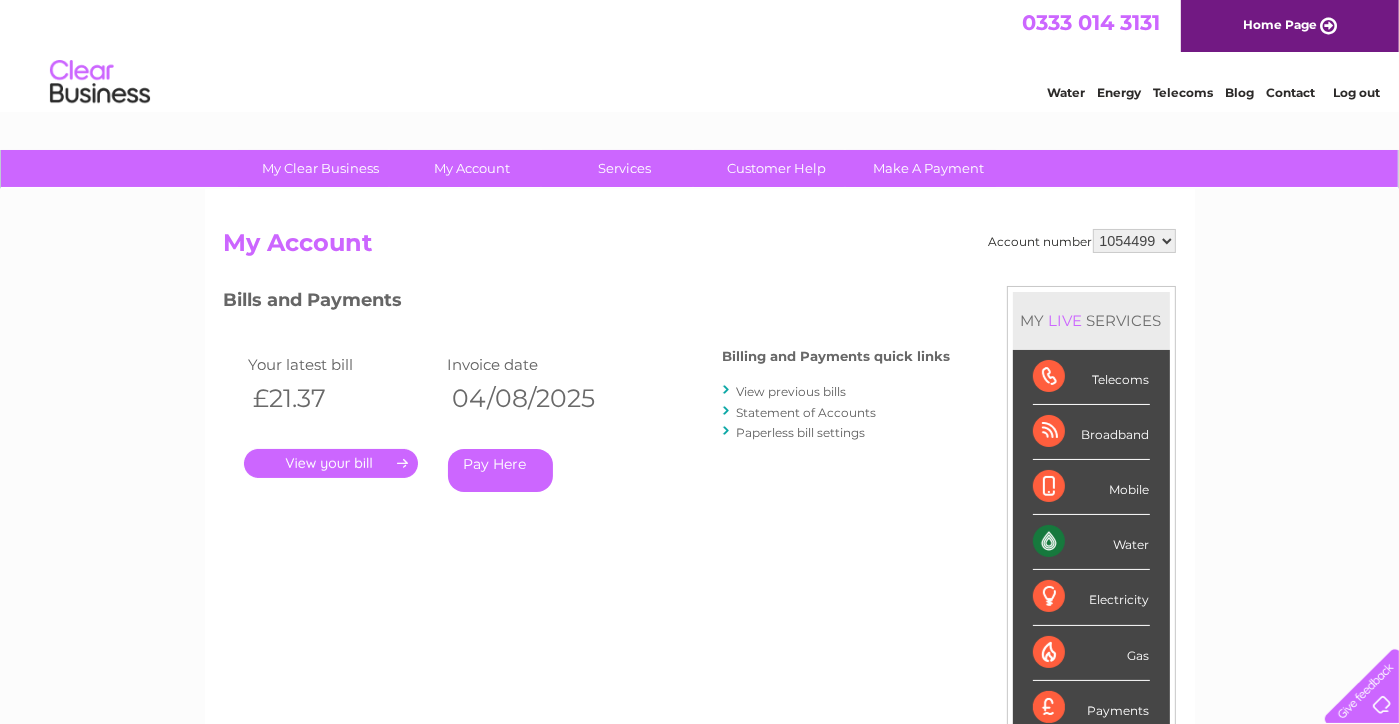 click on "." at bounding box center [331, 463] 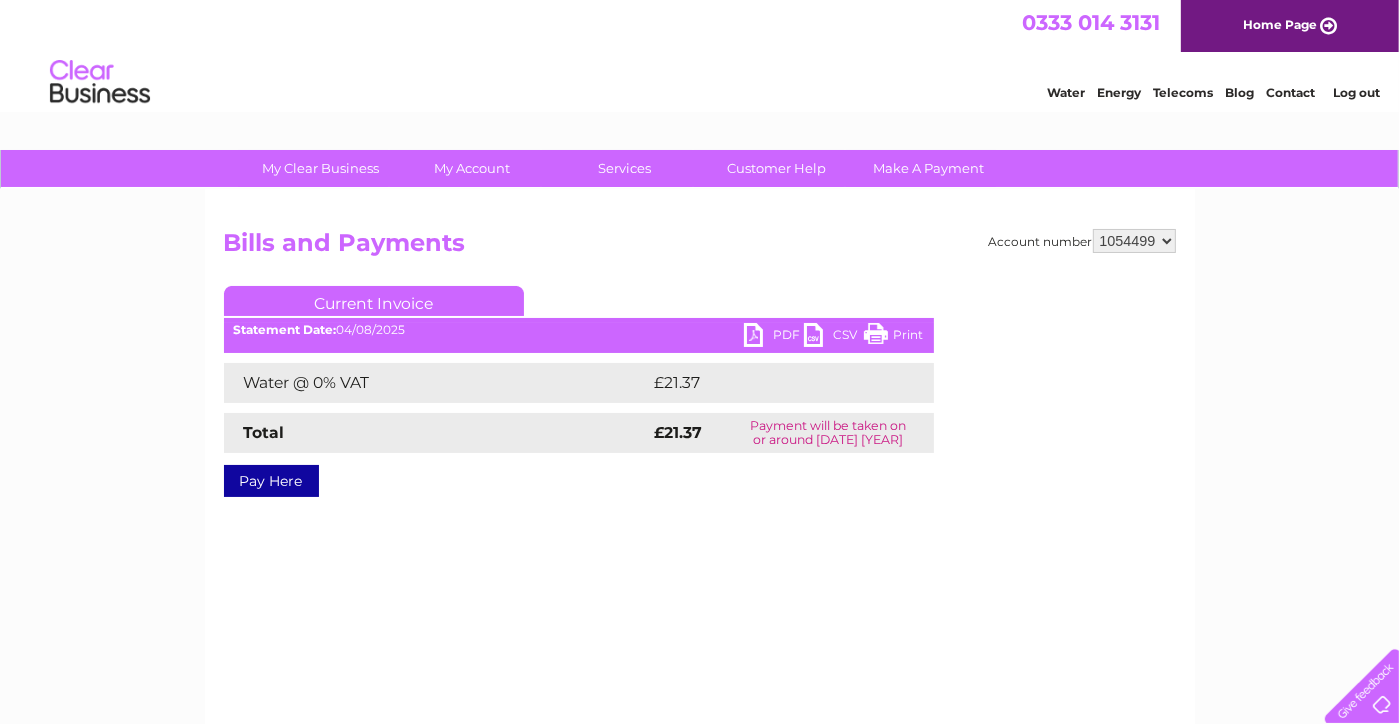 scroll, scrollTop: 0, scrollLeft: 0, axis: both 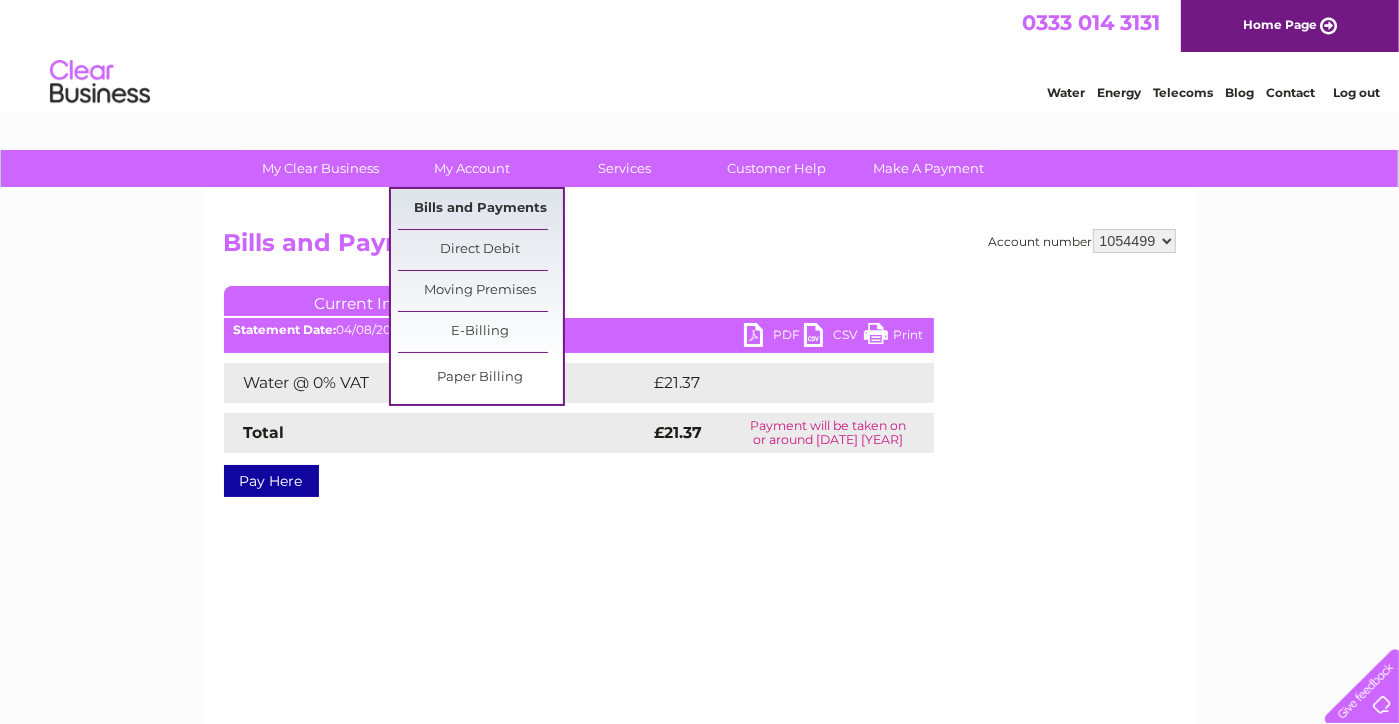 click on "Bills and Payments" at bounding box center [480, 209] 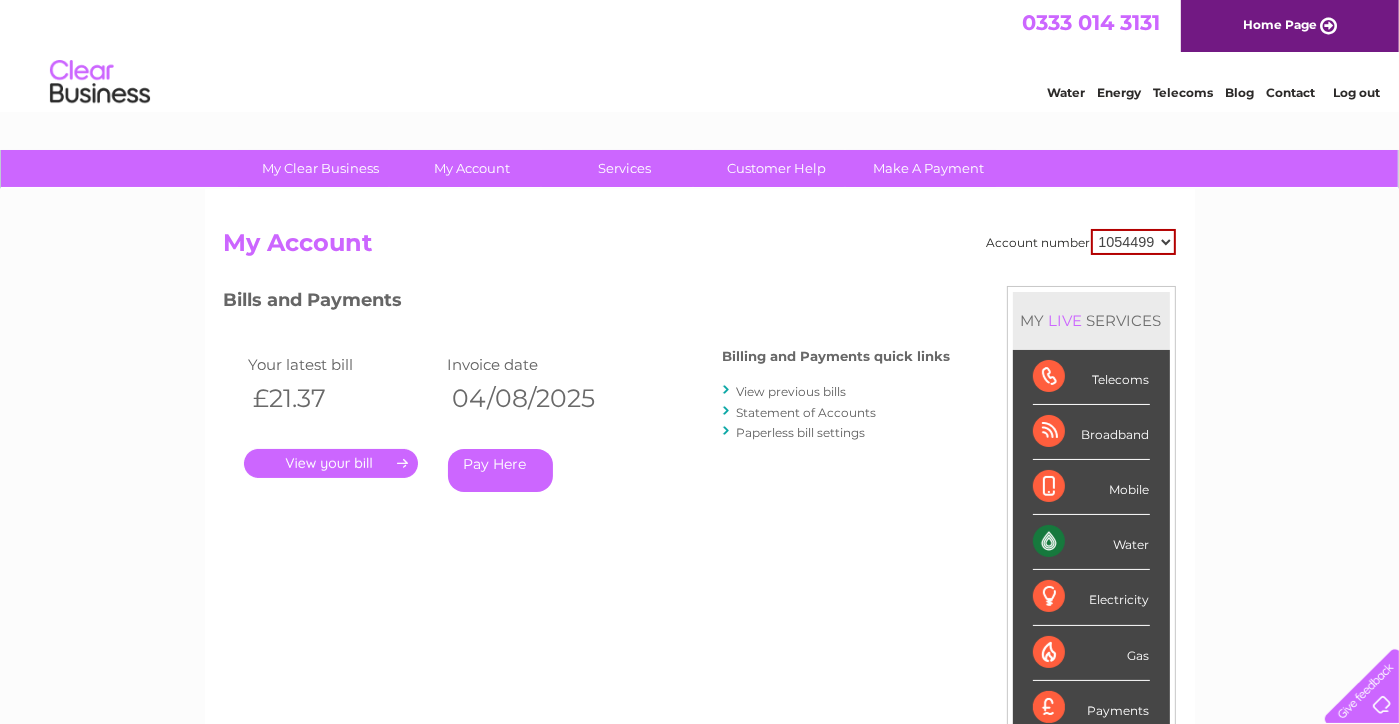 scroll, scrollTop: 0, scrollLeft: 0, axis: both 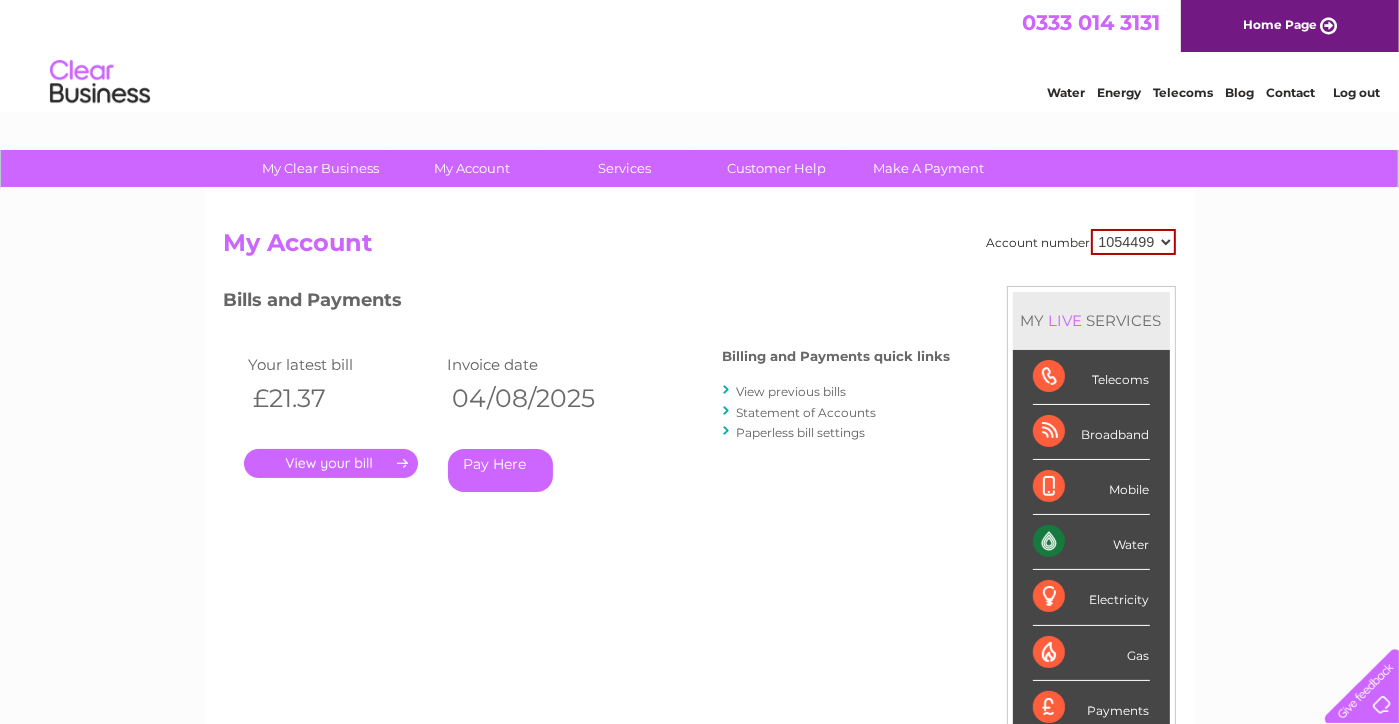 click on "View previous bills" at bounding box center (792, 391) 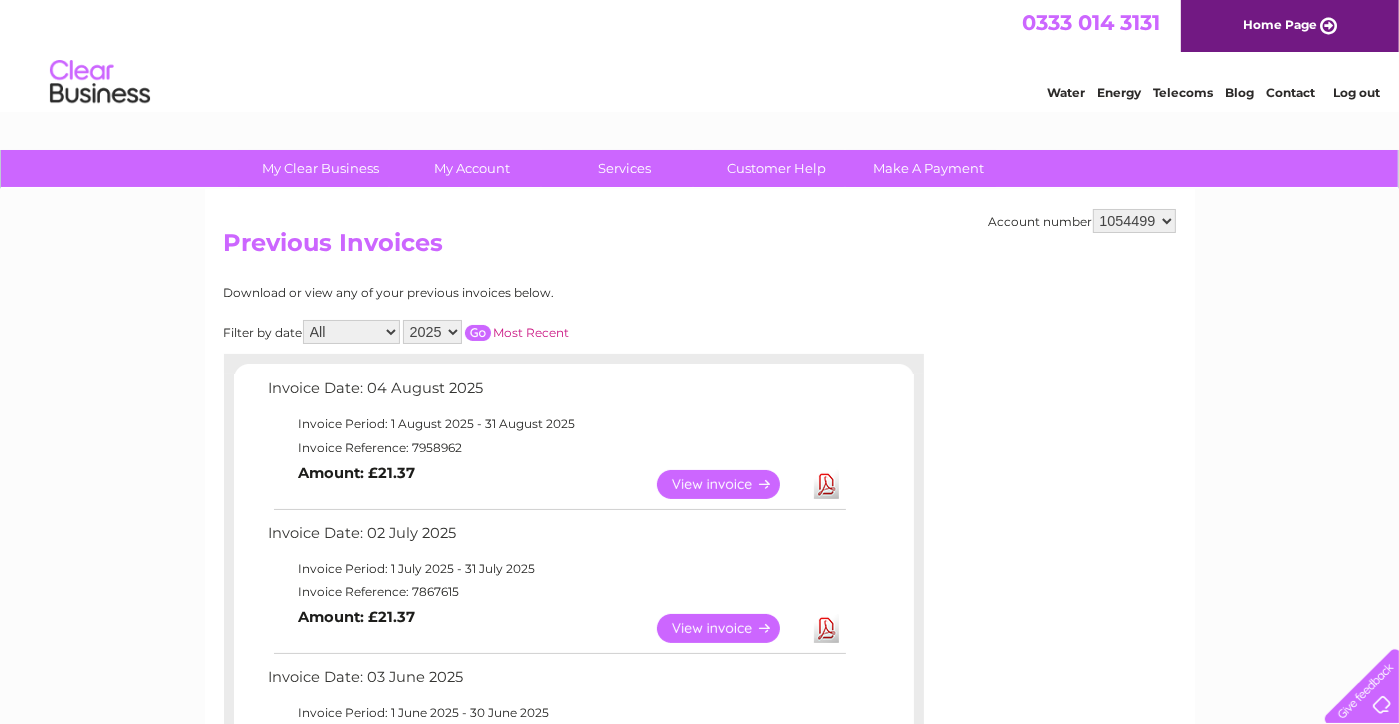 scroll, scrollTop: 0, scrollLeft: 0, axis: both 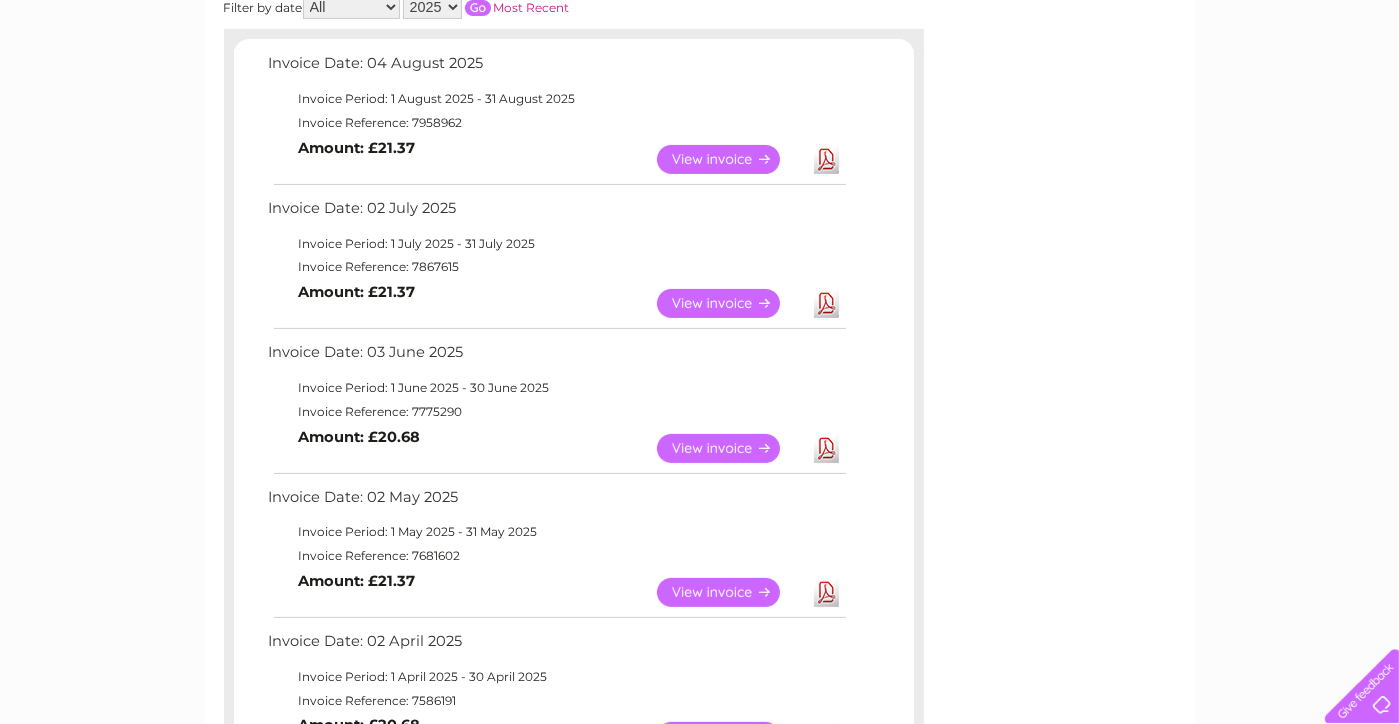 click on "Download" at bounding box center (826, 448) 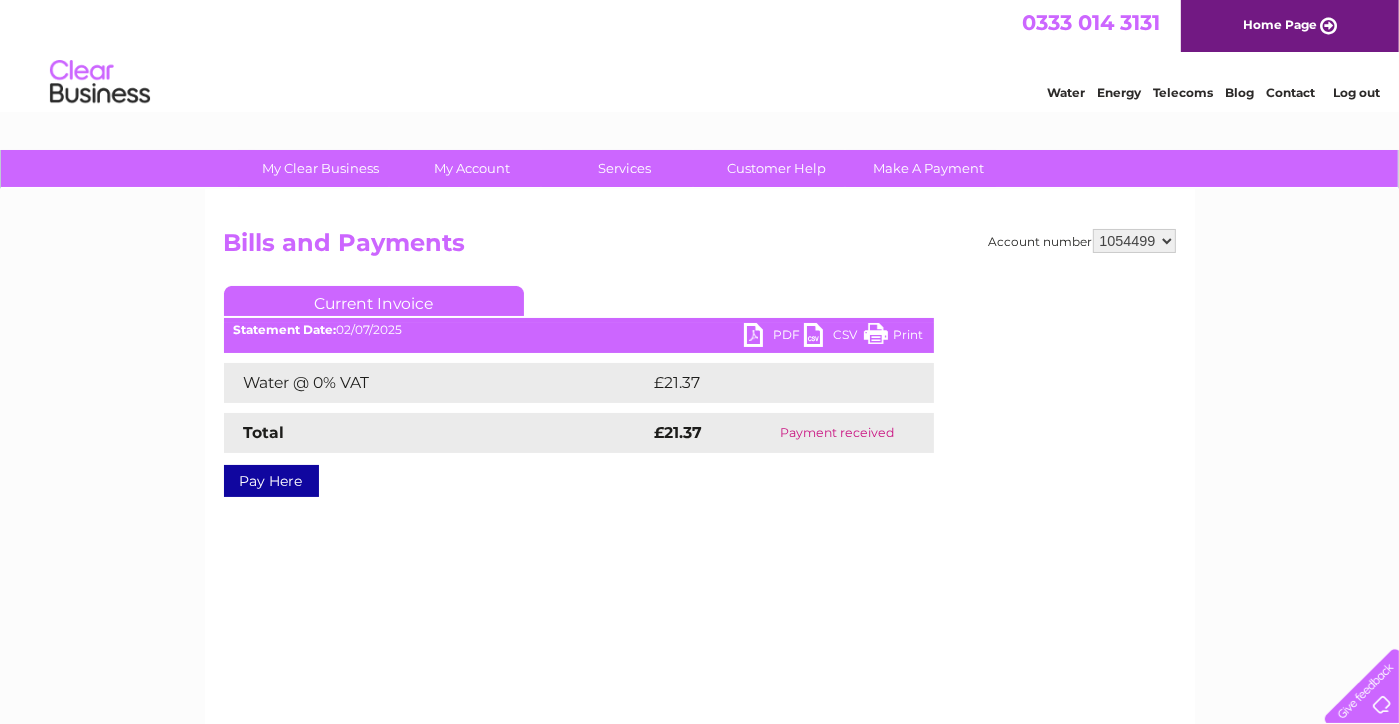 scroll, scrollTop: 0, scrollLeft: 0, axis: both 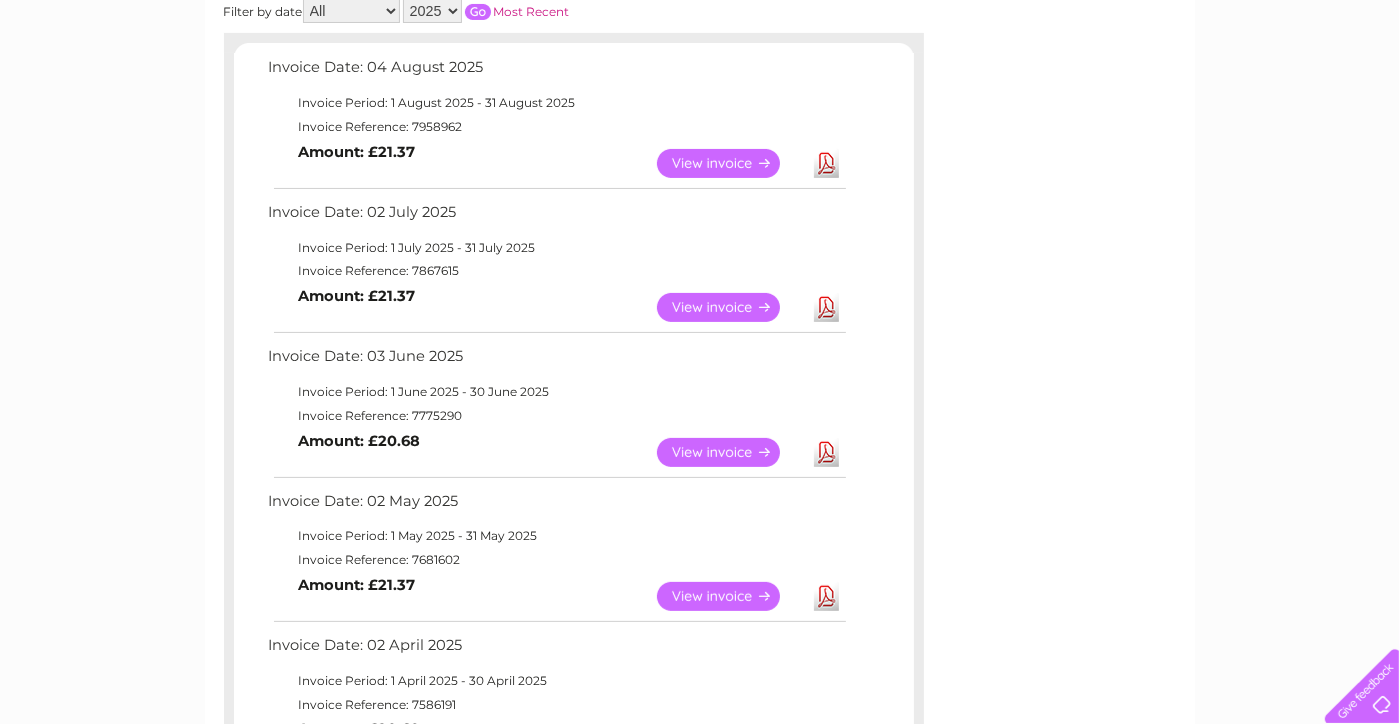 click on "Download" at bounding box center [826, 307] 